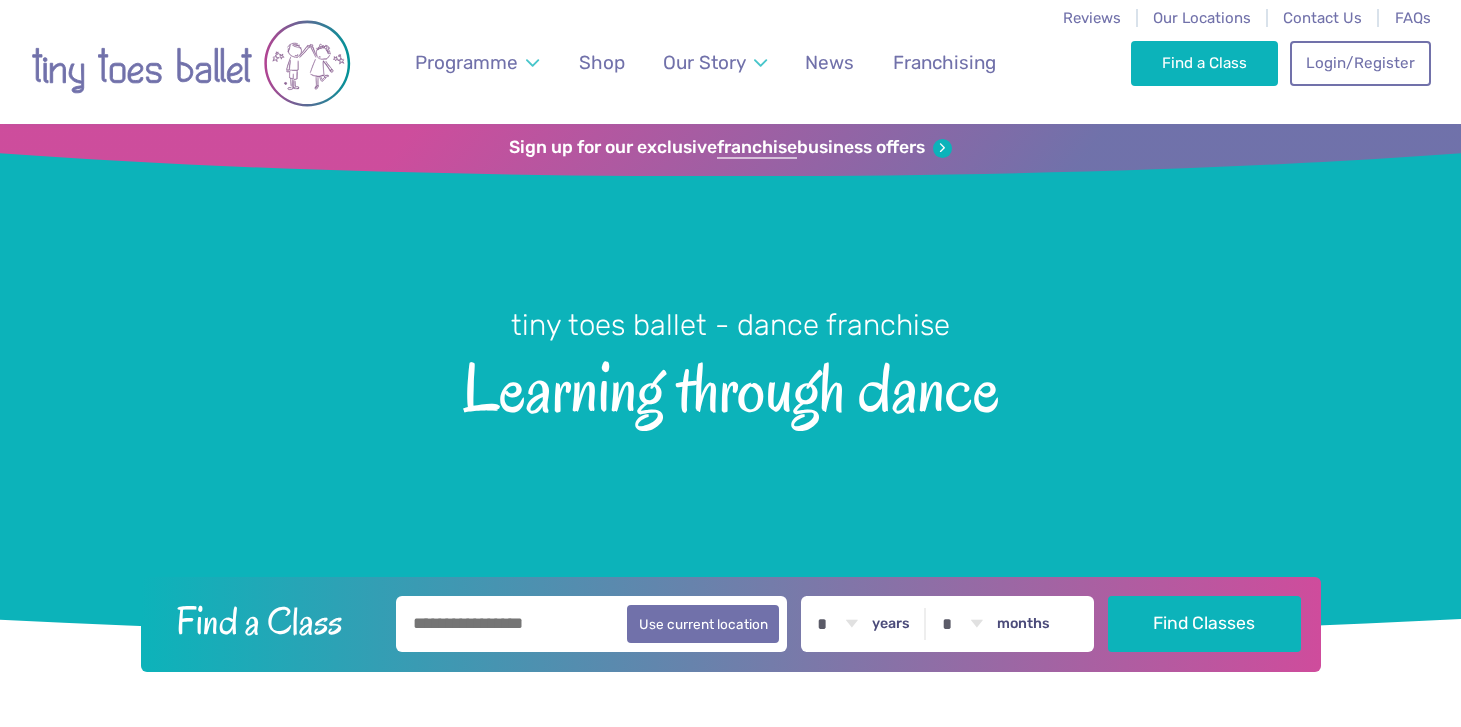 scroll, scrollTop: 0, scrollLeft: 0, axis: both 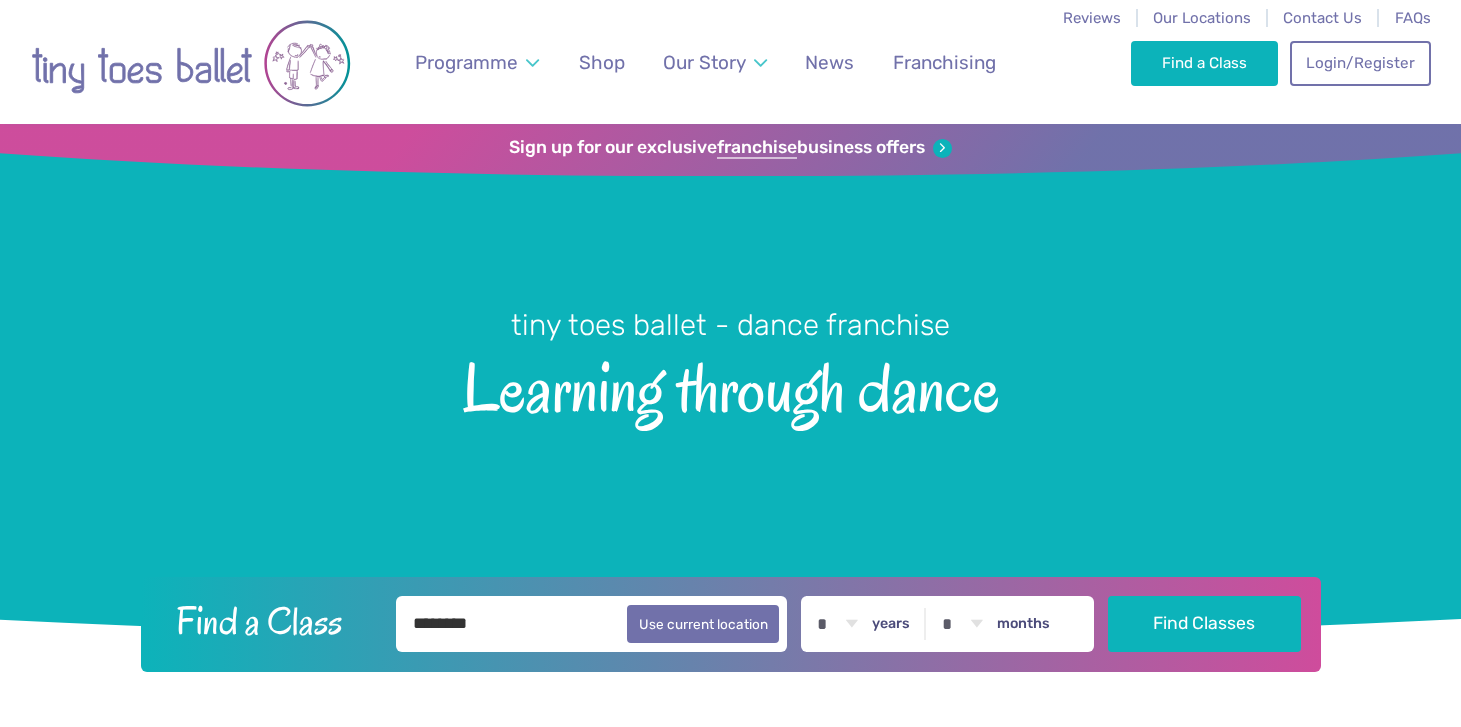 type on "********" 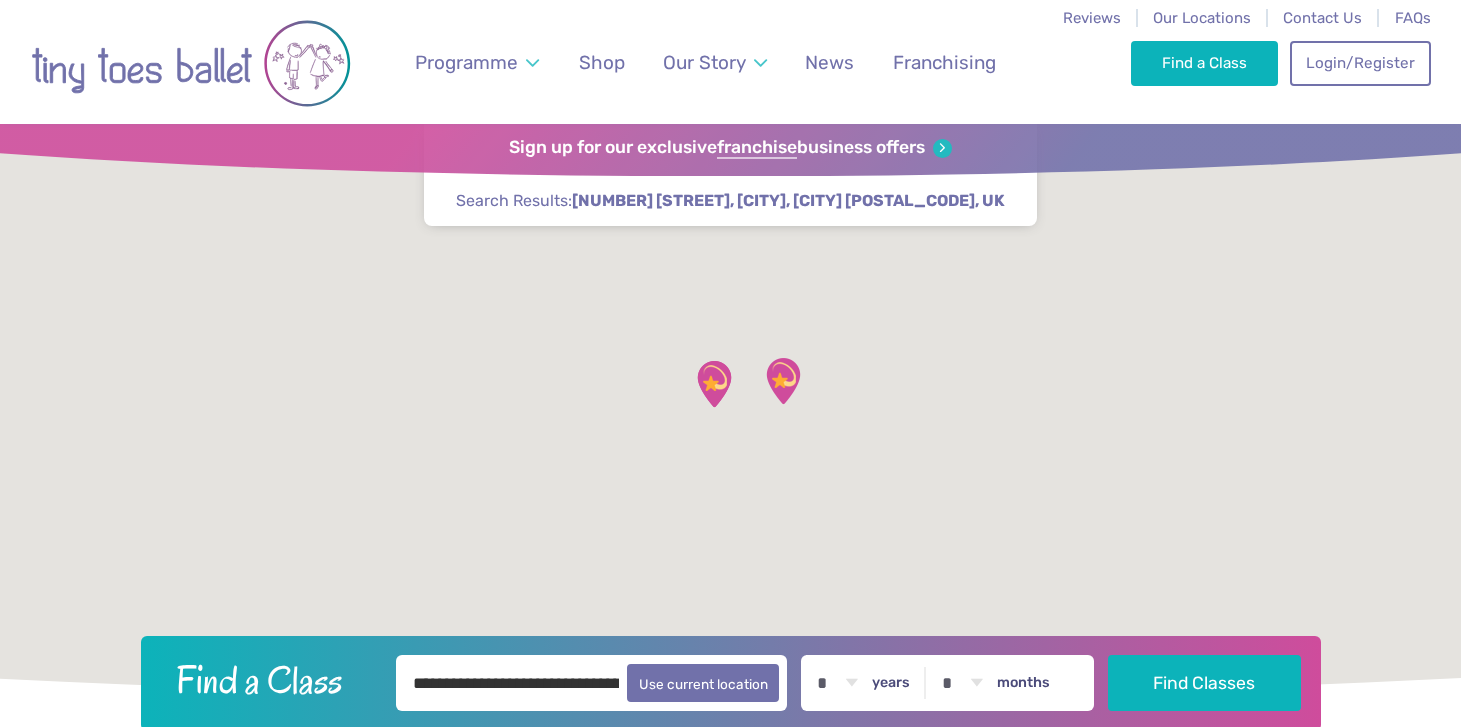 scroll, scrollTop: 0, scrollLeft: 0, axis: both 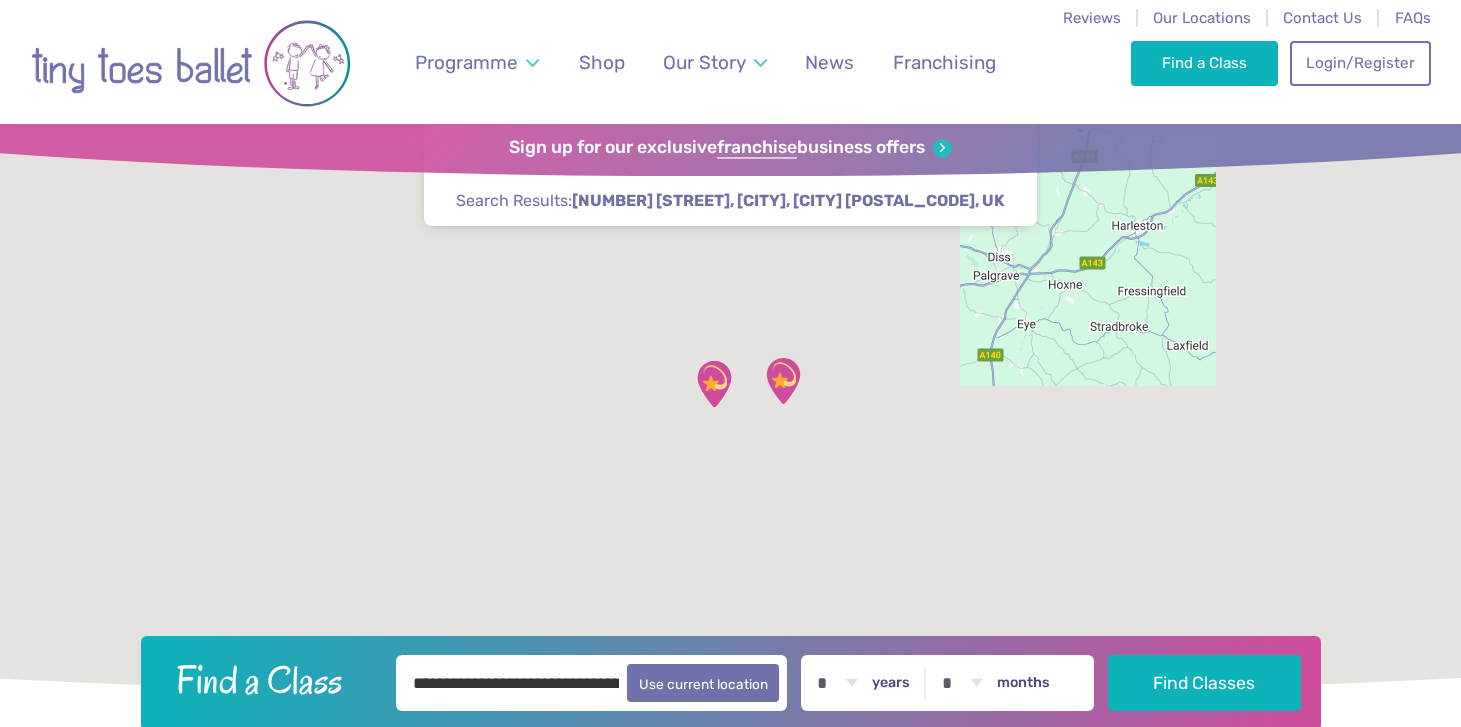 click on "* * * * * * * * * * ** ** **" at bounding box center [837, 683] 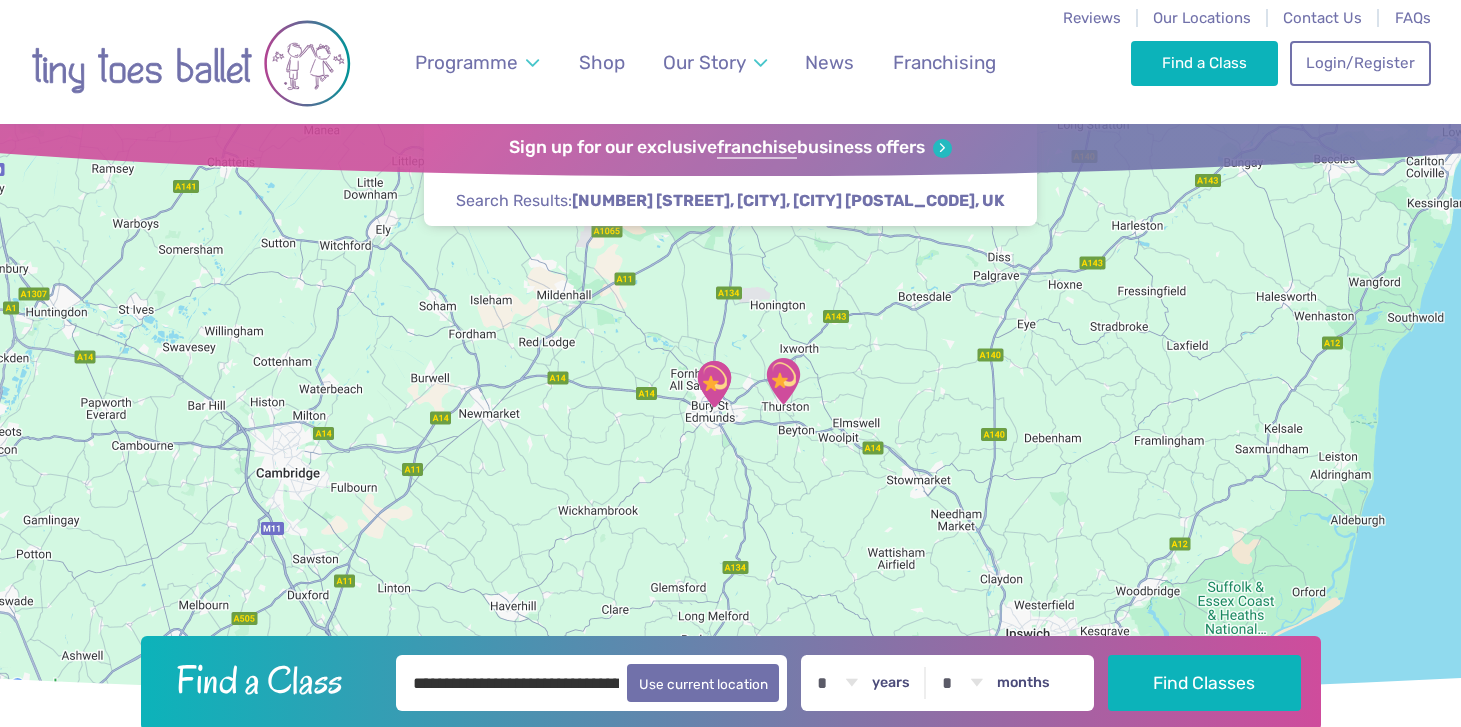 select on "*" 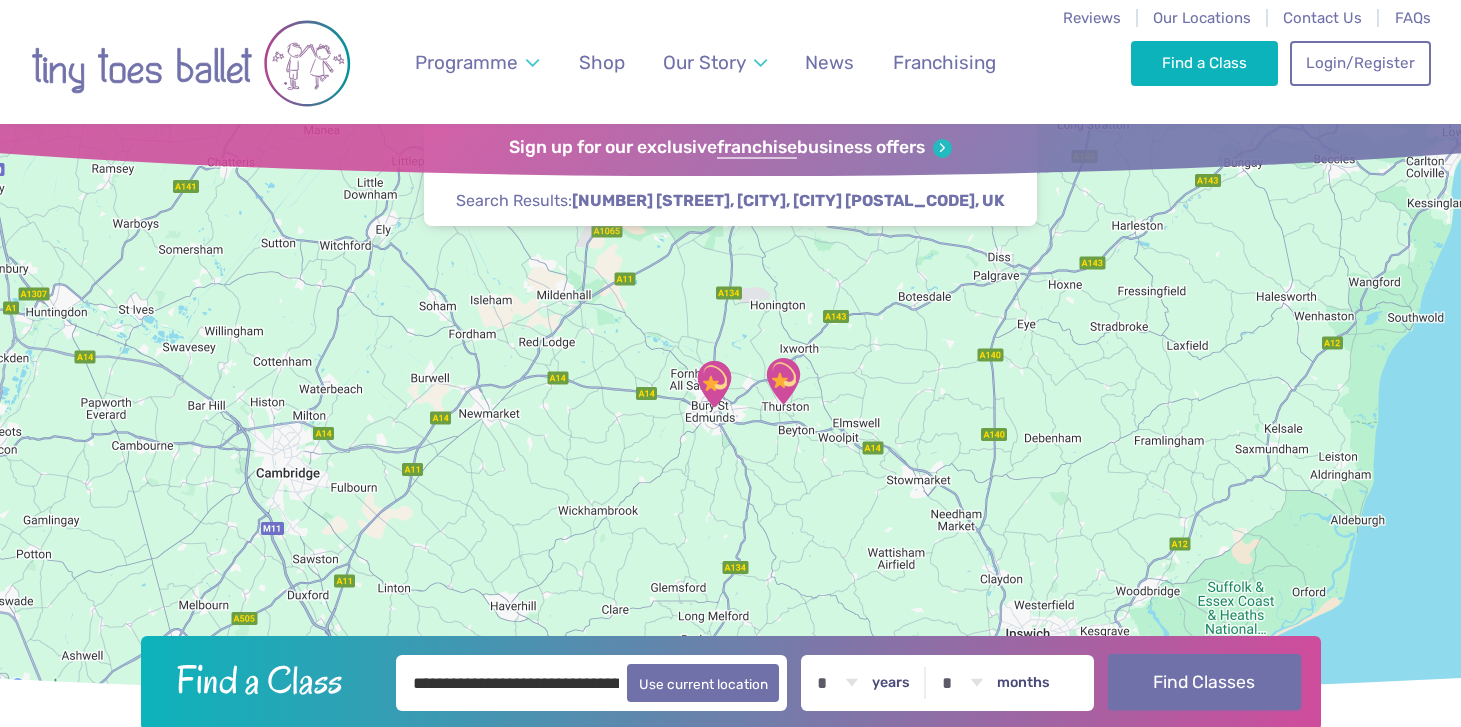 click on "Find Classes" at bounding box center [1204, 682] 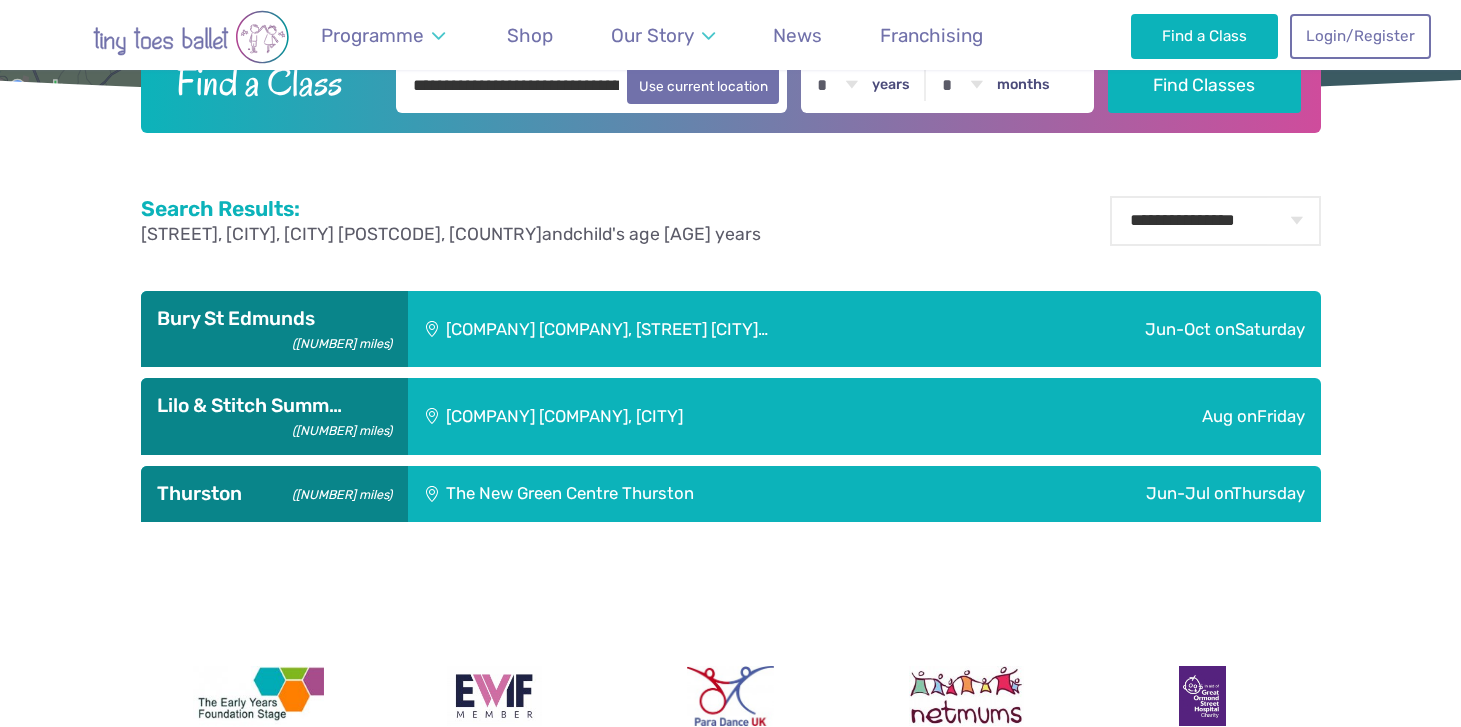 scroll, scrollTop: 600, scrollLeft: 0, axis: vertical 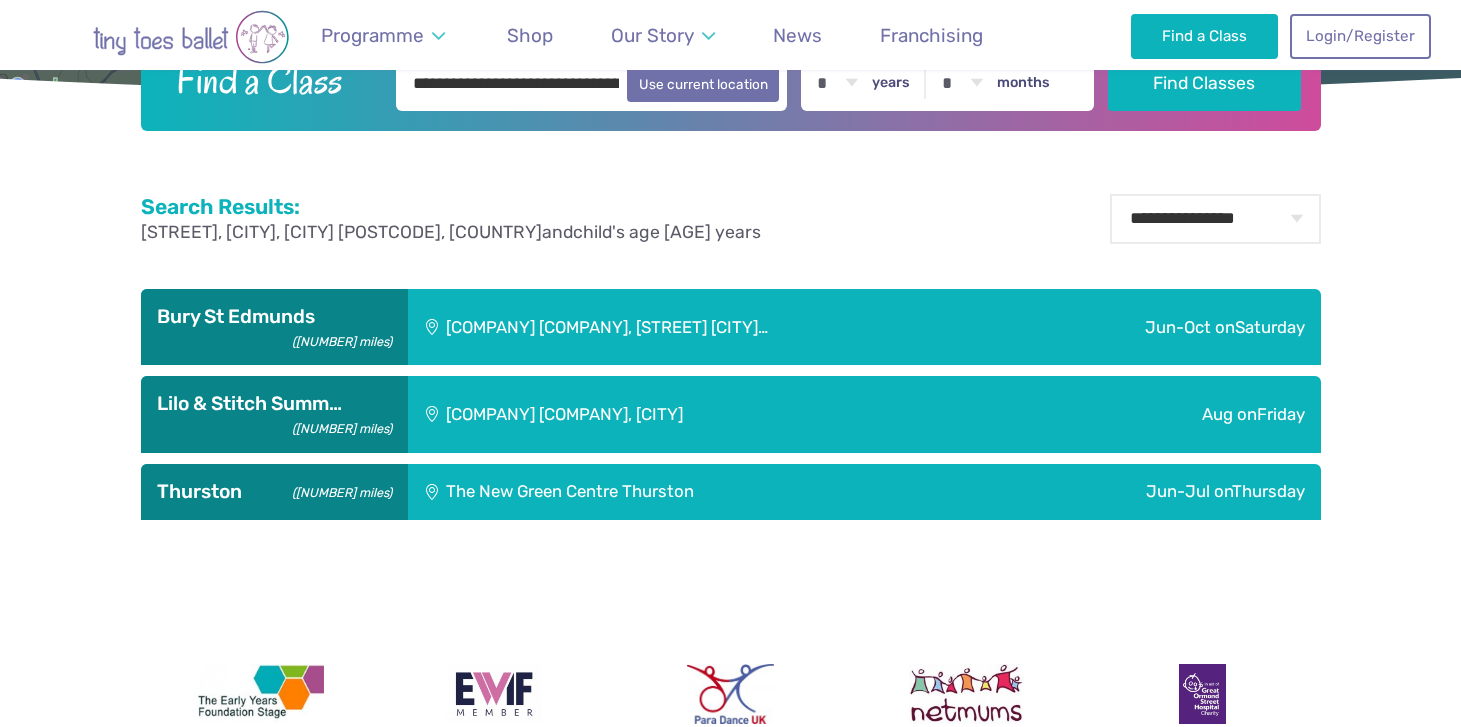 click on "[COMPANY], [COMPANY] [CITY] [CITY]" at bounding box center [710, 327] 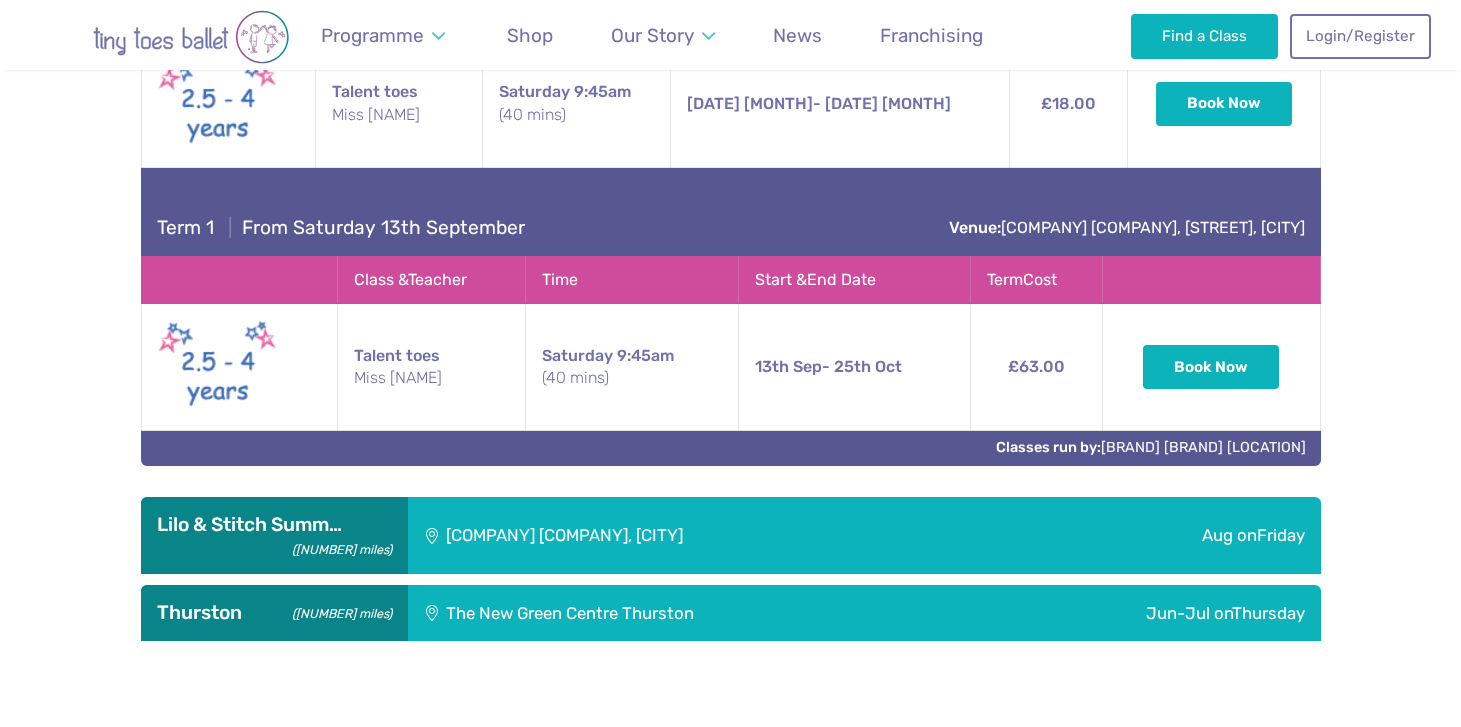 scroll, scrollTop: 1064, scrollLeft: 0, axis: vertical 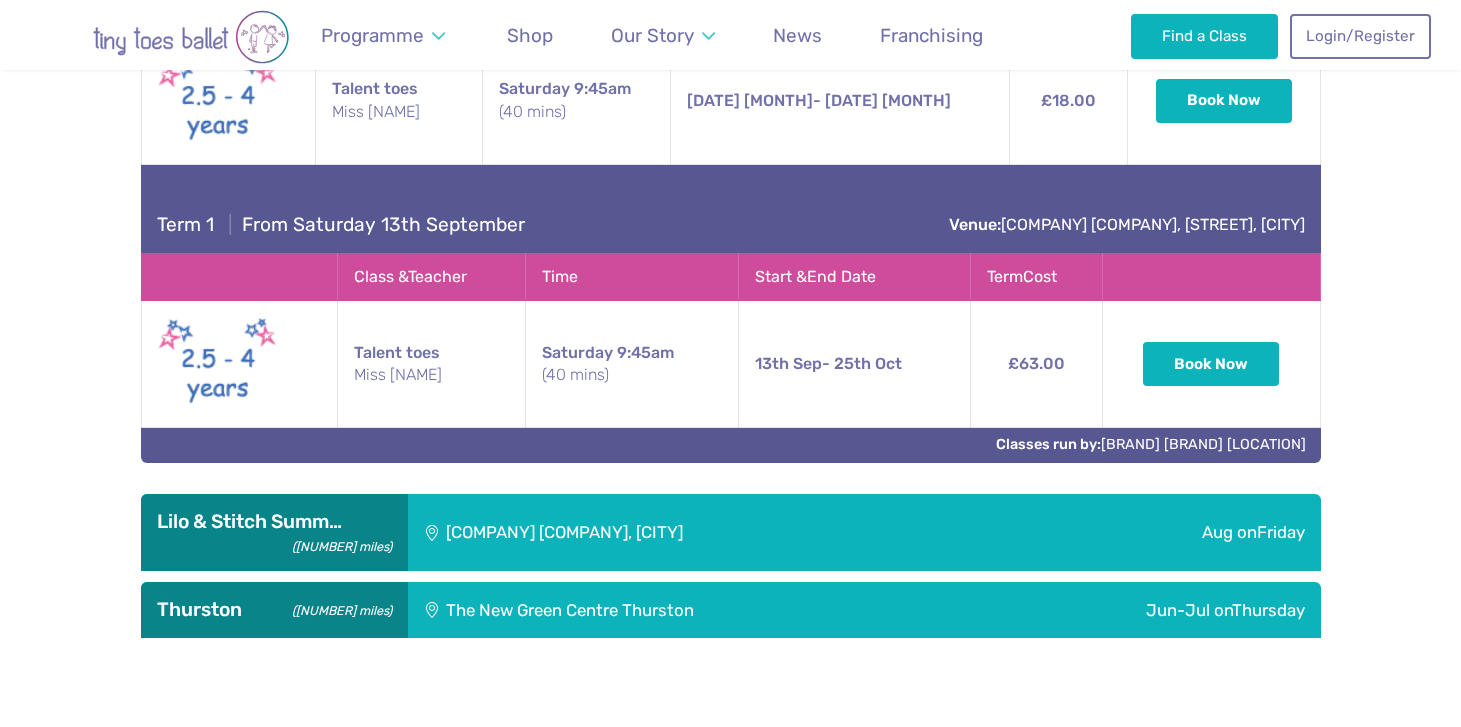 click on "The New Green Centre [CITY]" at bounding box center [688, 610] 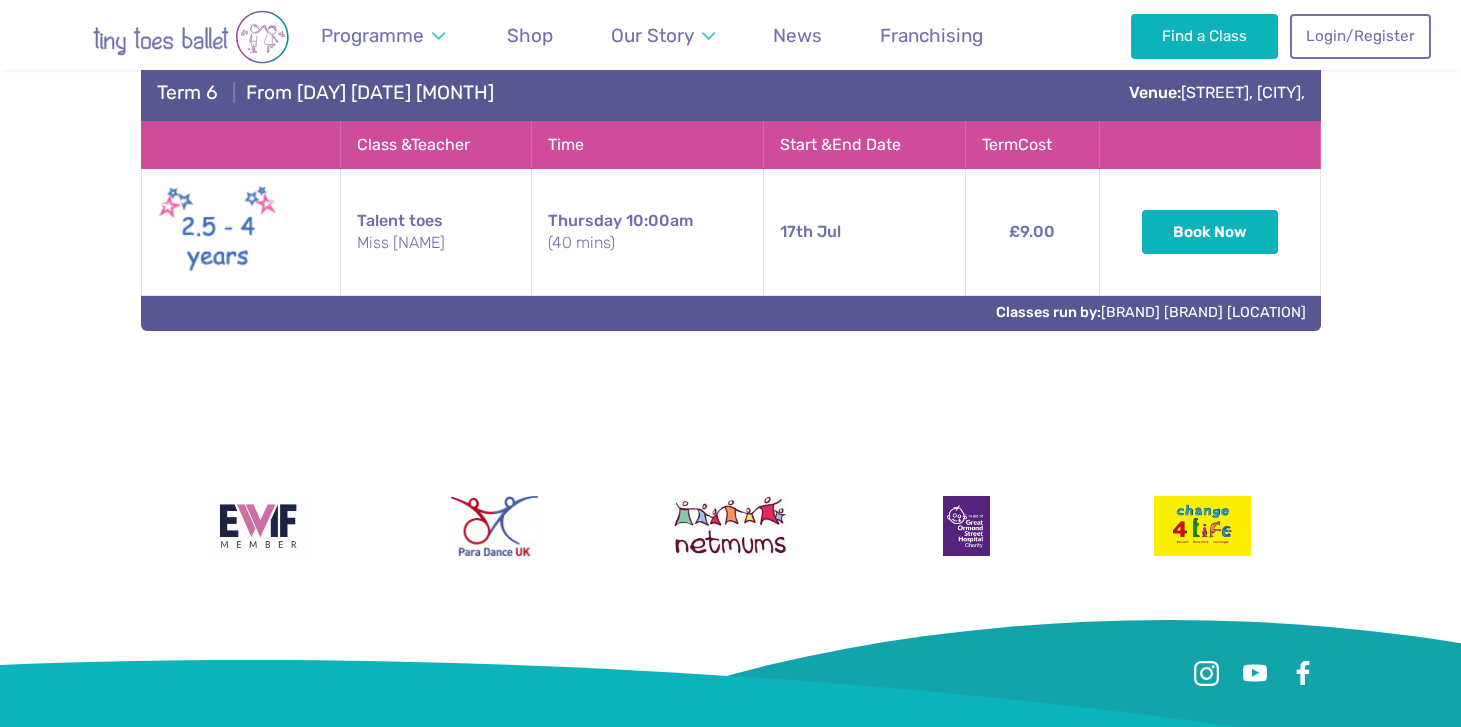 scroll, scrollTop: 471, scrollLeft: 0, axis: vertical 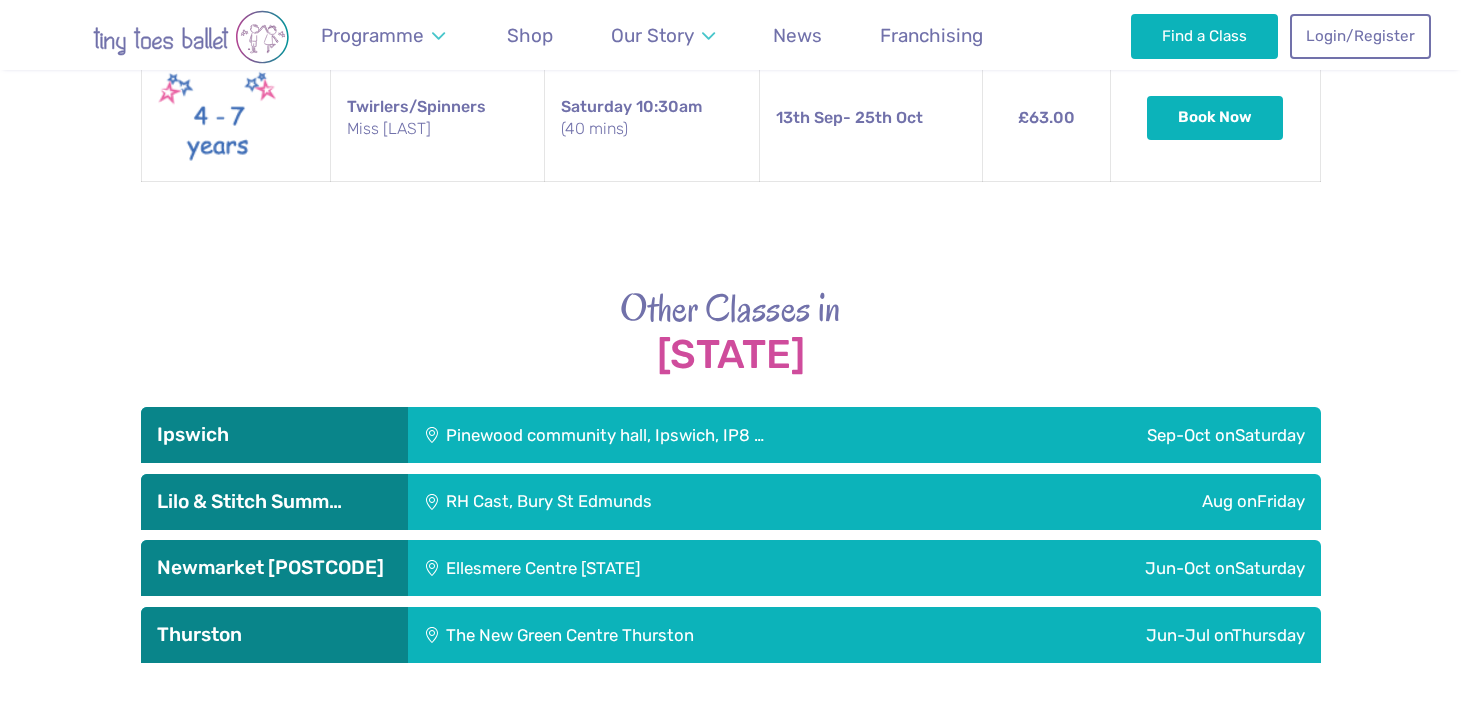 click on "Lilo & Stitch Summ…" at bounding box center [274, 502] 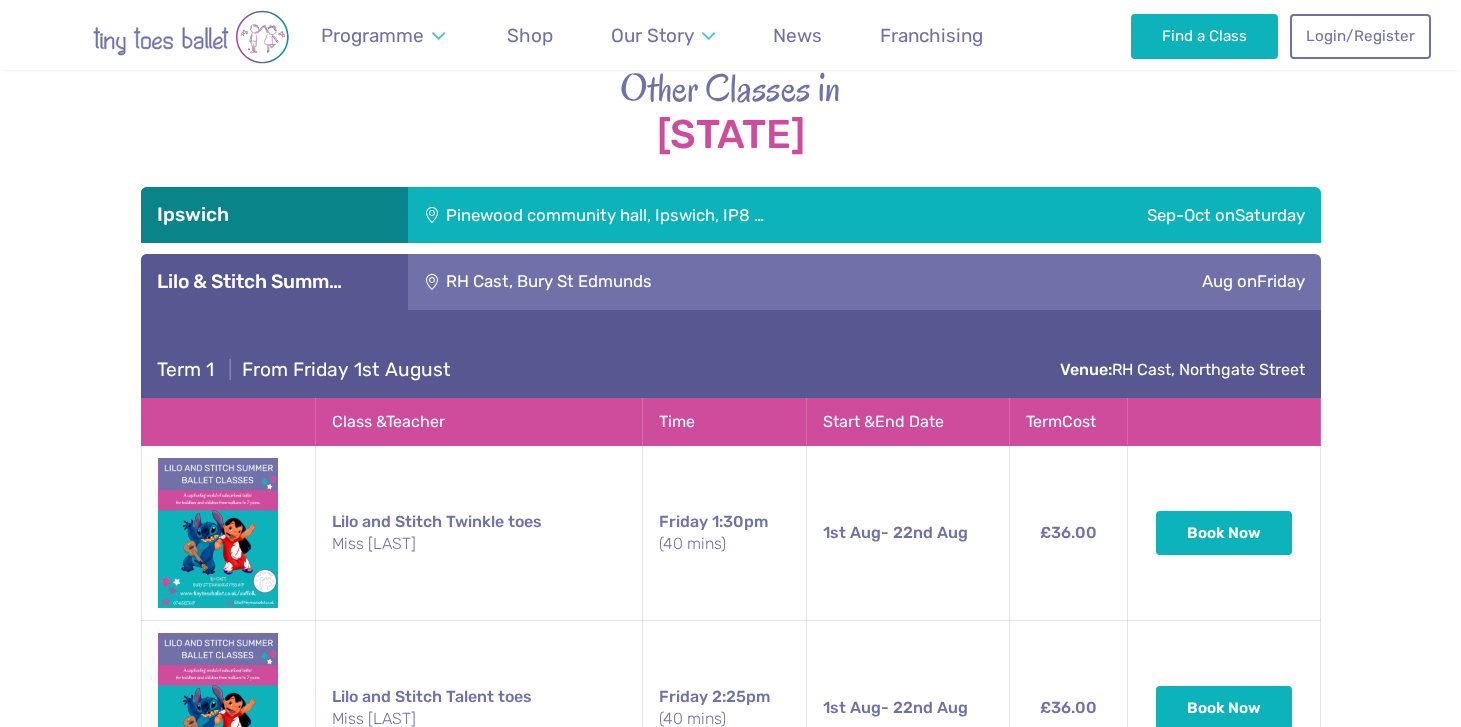 scroll, scrollTop: 4576, scrollLeft: 0, axis: vertical 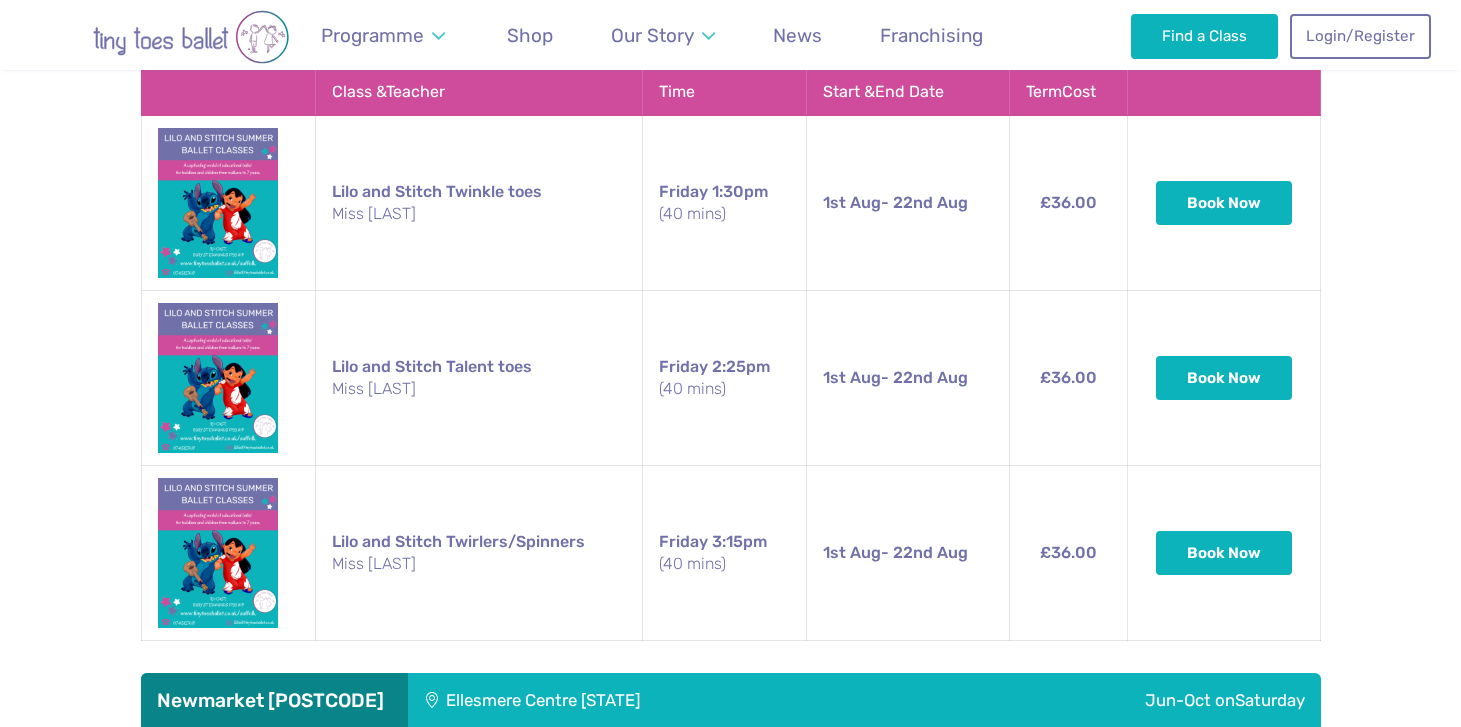 click at bounding box center [218, 378] 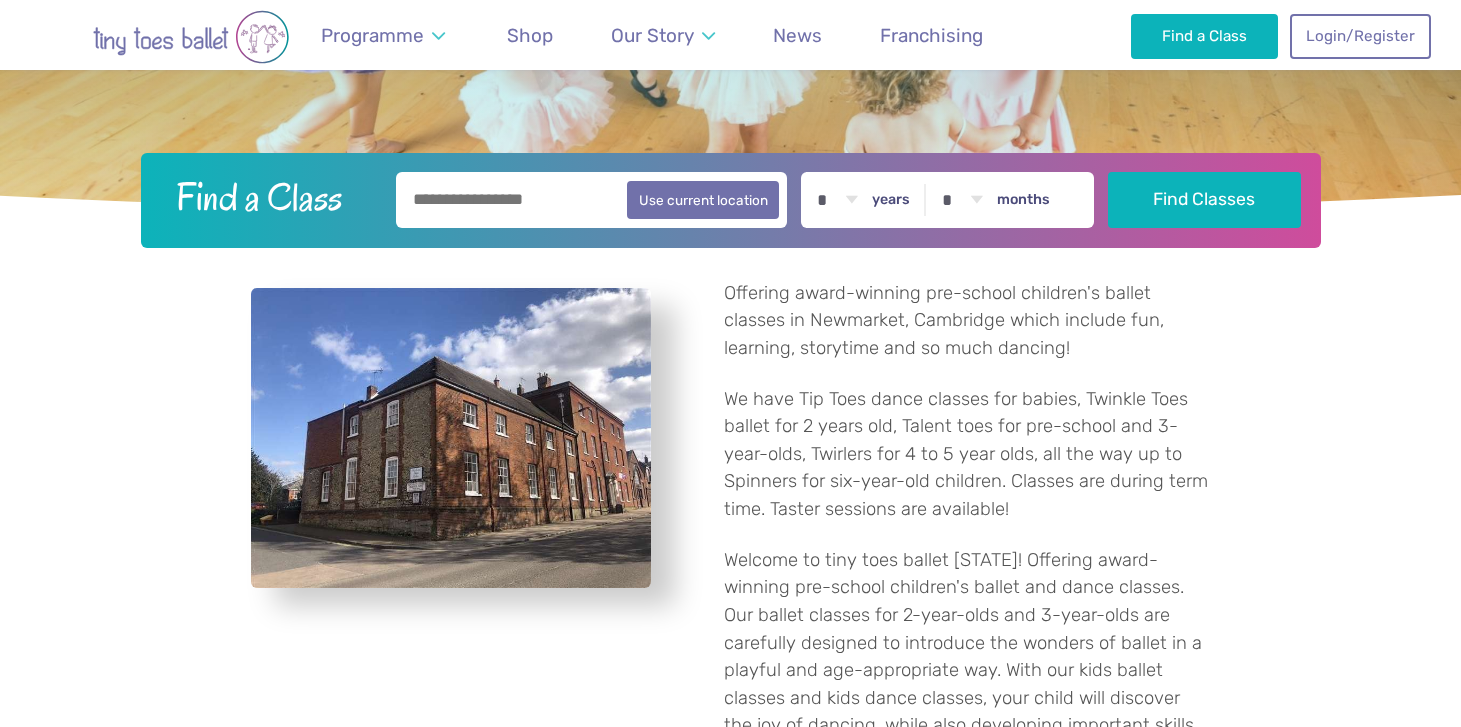 scroll, scrollTop: 615, scrollLeft: 0, axis: vertical 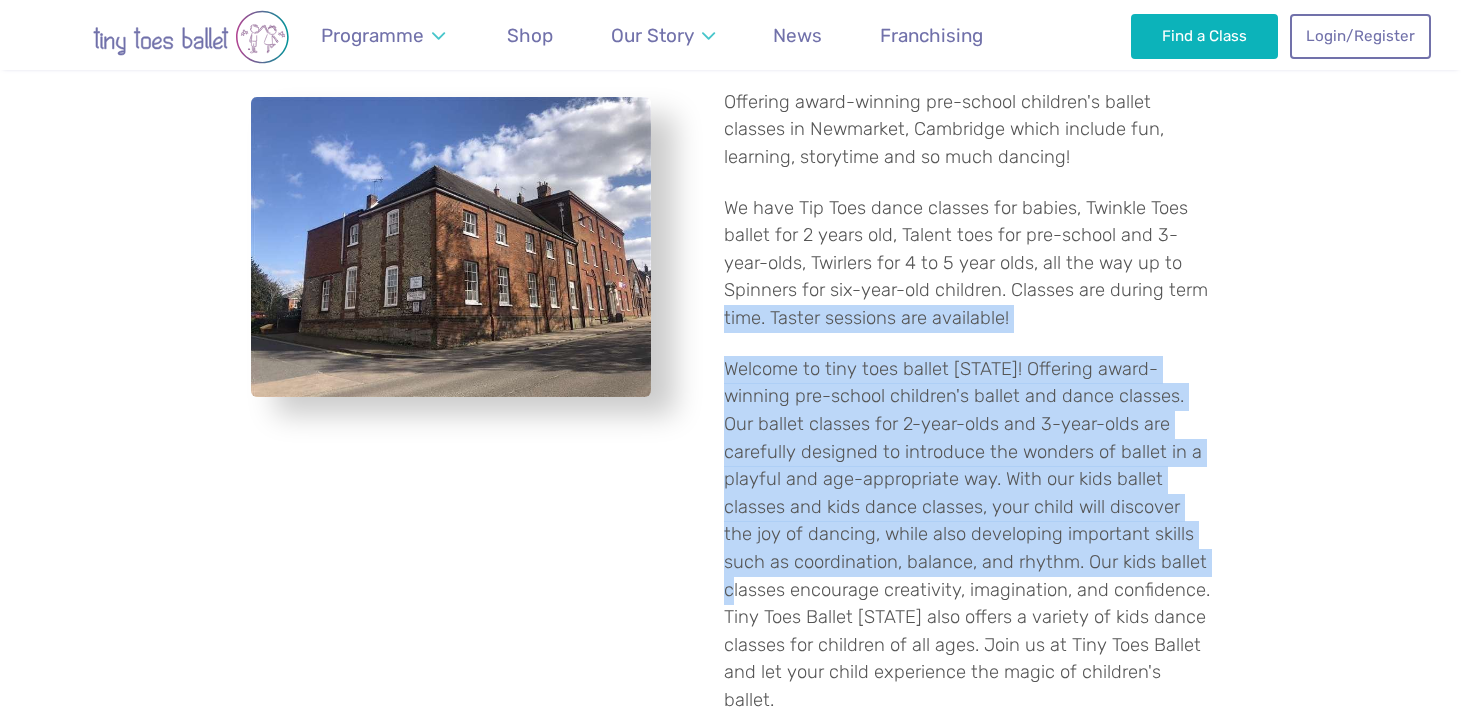 drag, startPoint x: 722, startPoint y: 329, endPoint x: 731, endPoint y: 602, distance: 273.14832 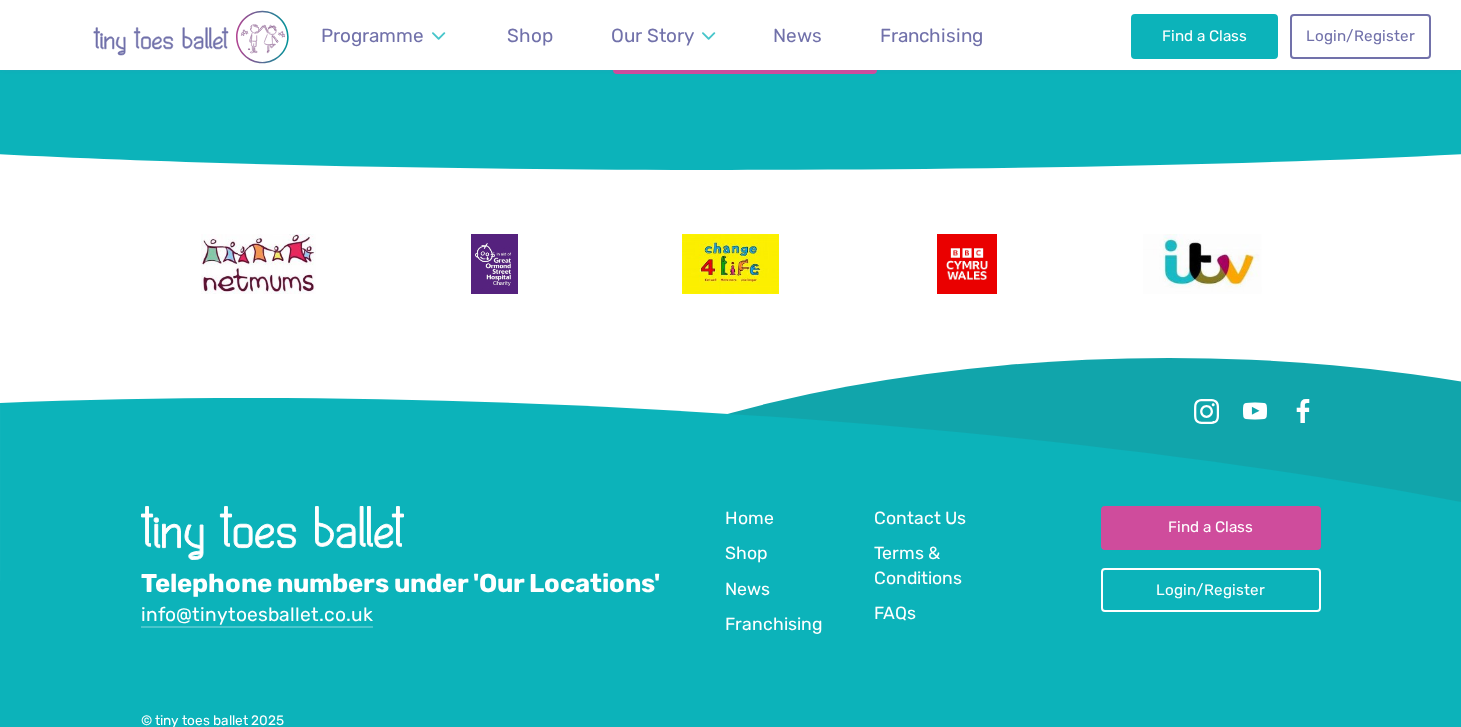 scroll, scrollTop: 6504, scrollLeft: 0, axis: vertical 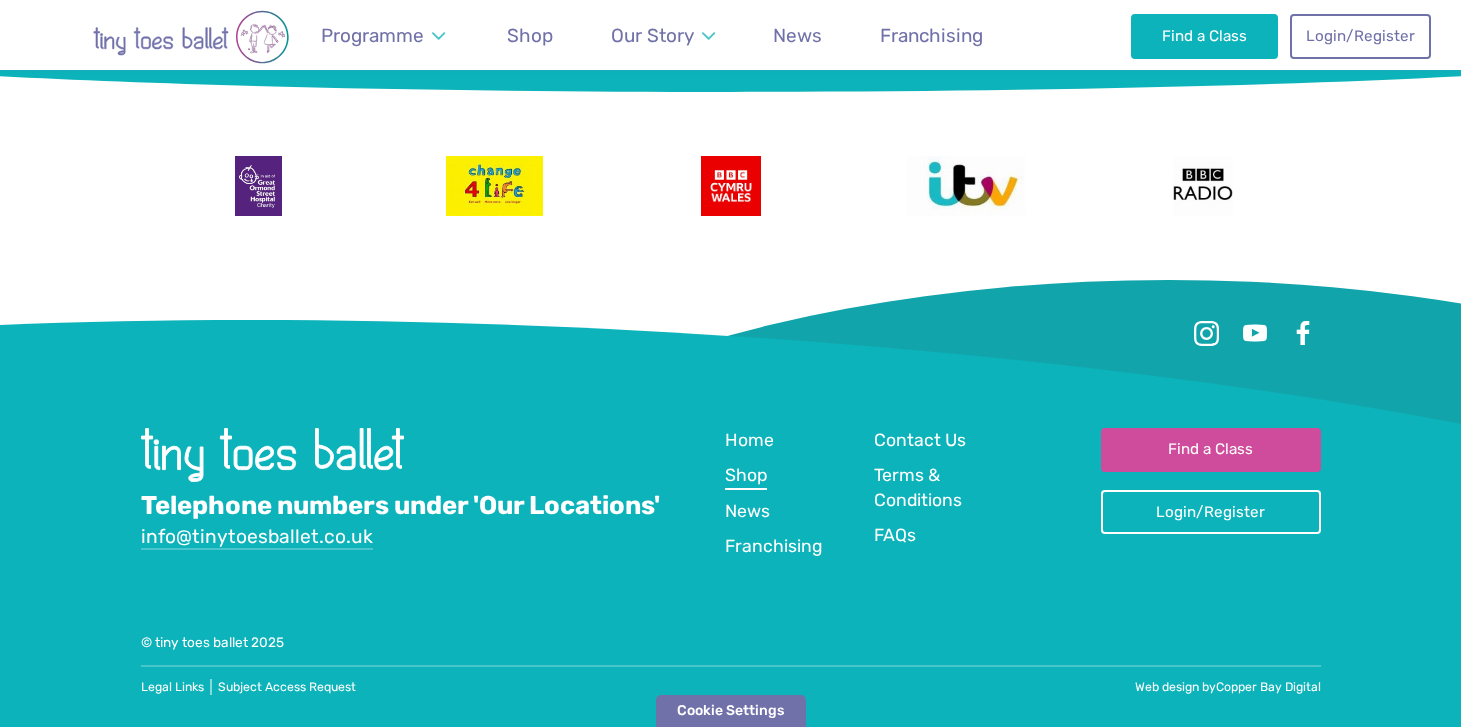 click on "Shop" at bounding box center (746, 475) 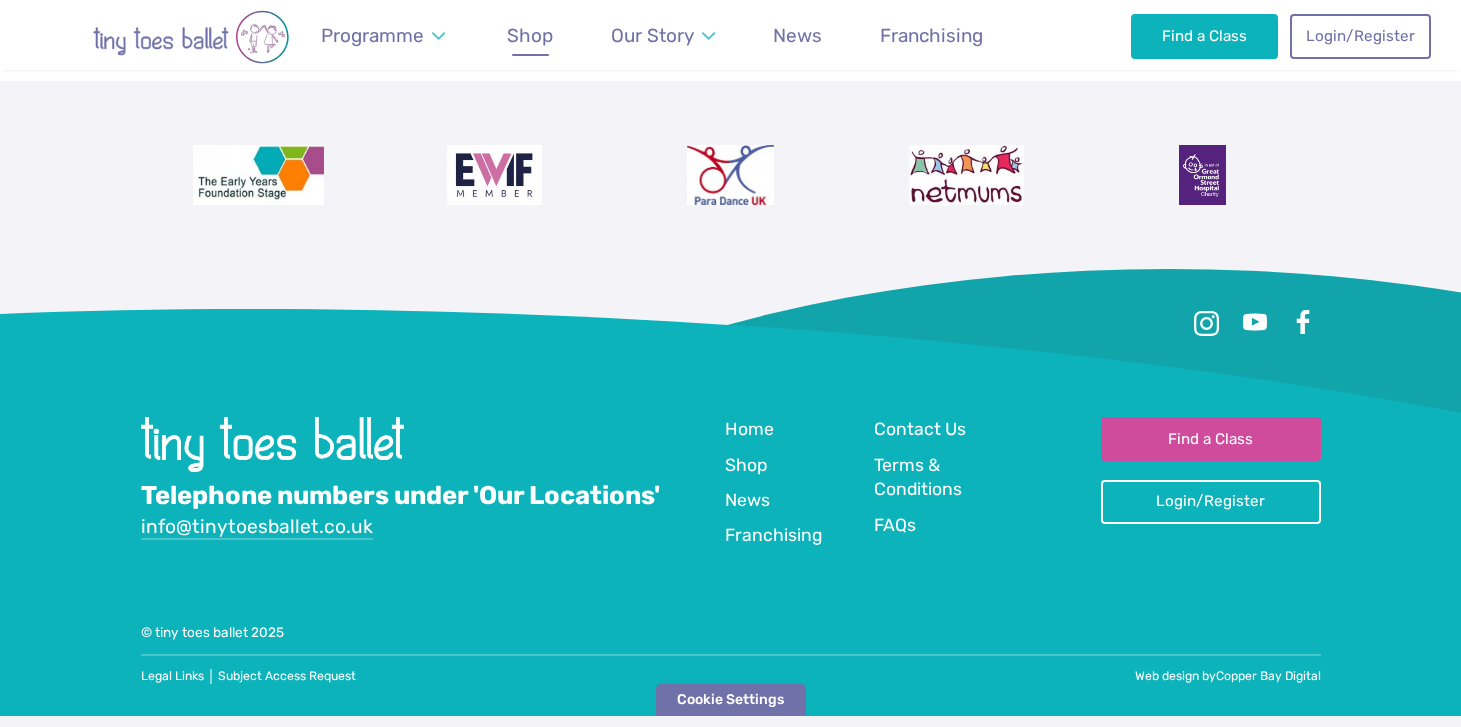 scroll, scrollTop: 813, scrollLeft: 0, axis: vertical 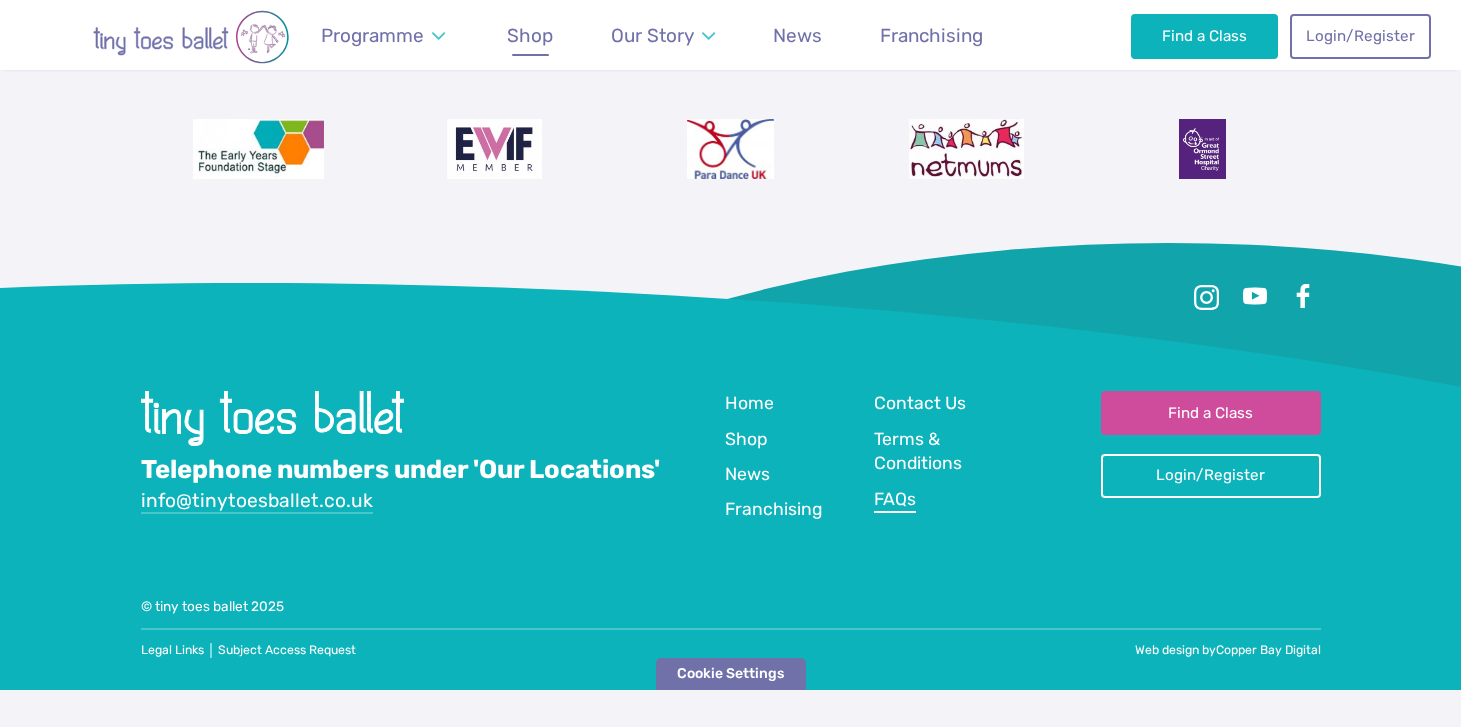 click on "FAQs" at bounding box center (895, 499) 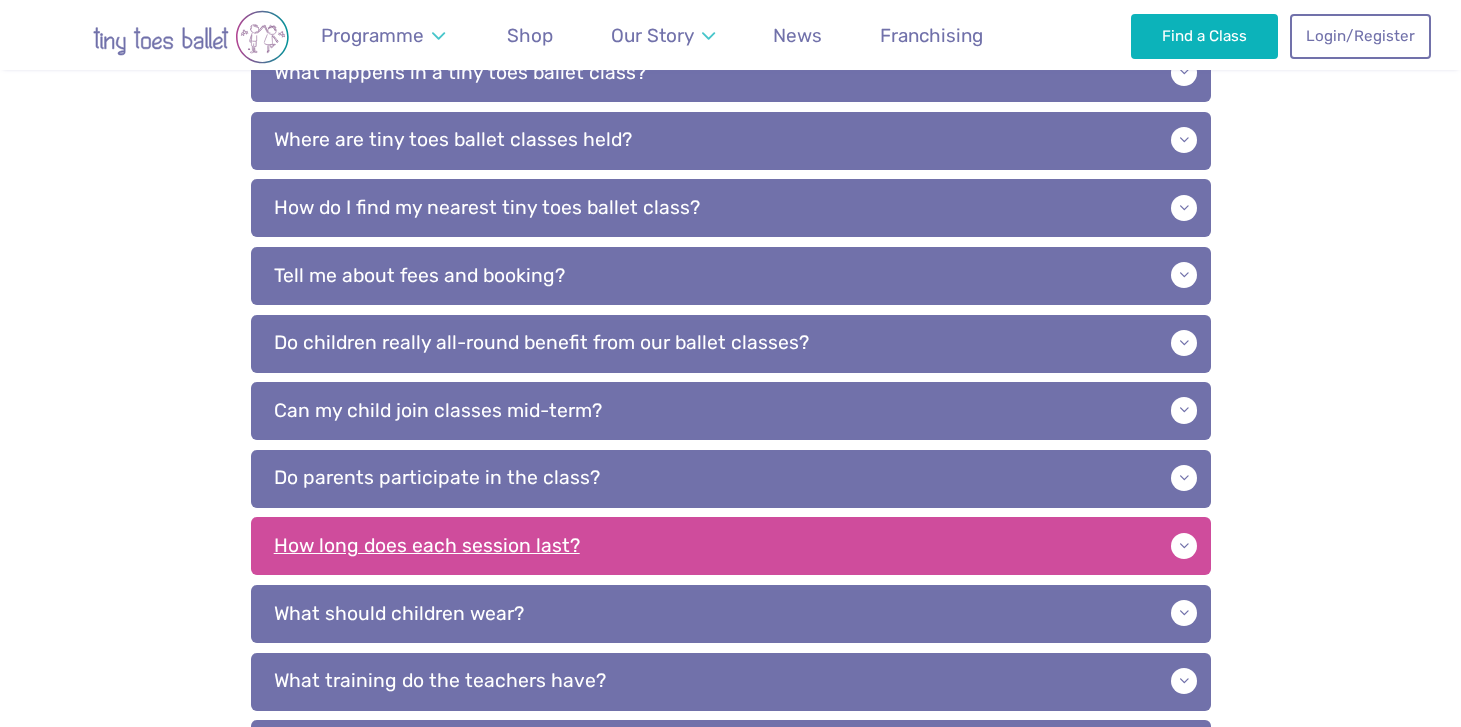 scroll, scrollTop: 623, scrollLeft: 0, axis: vertical 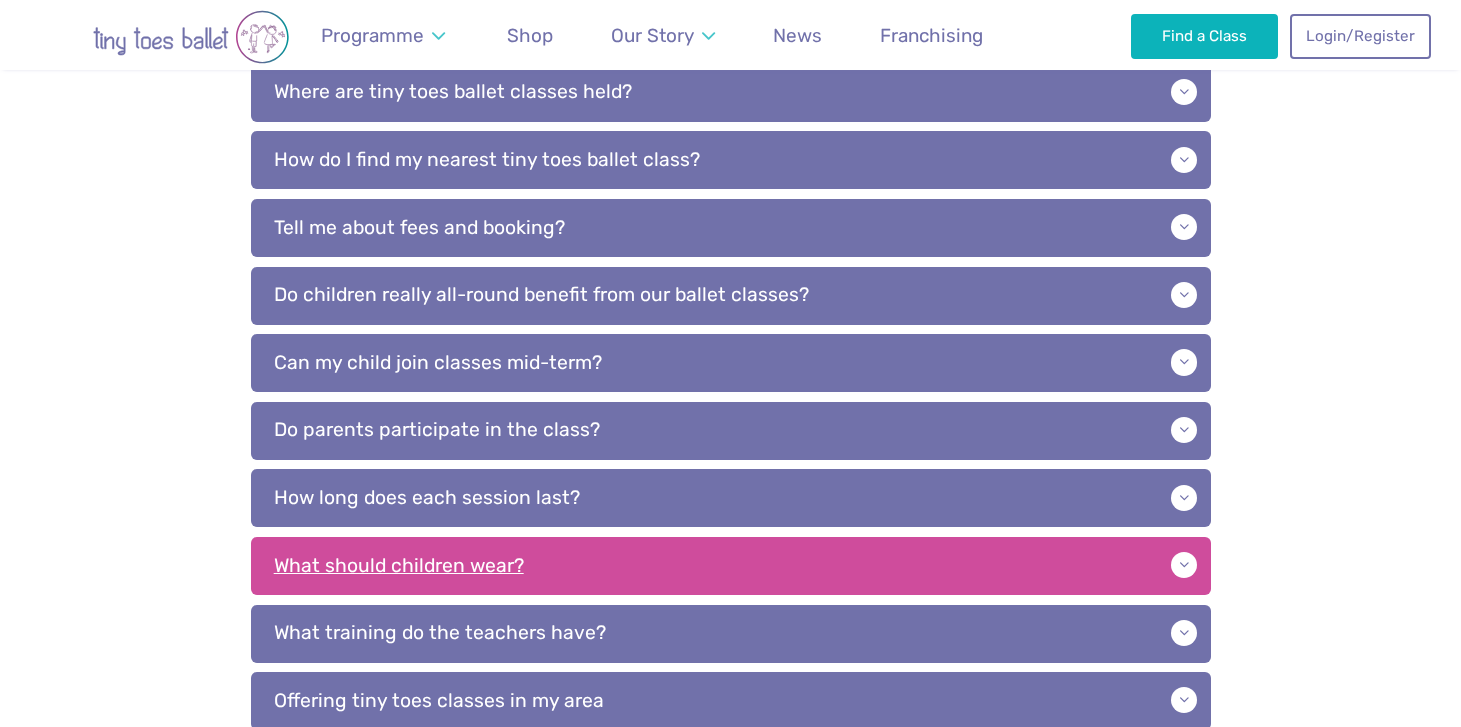 click on "What should children wear?" at bounding box center [731, 566] 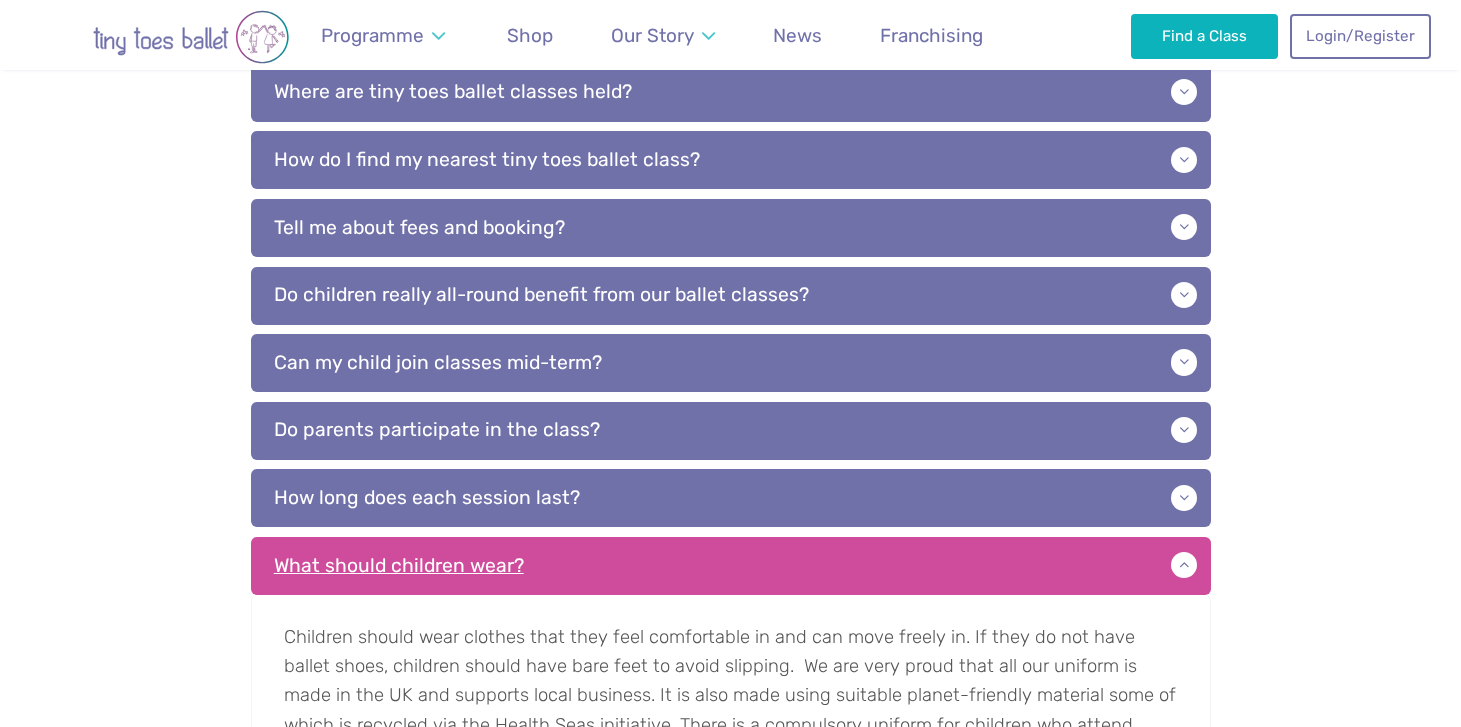 scroll, scrollTop: 711, scrollLeft: 0, axis: vertical 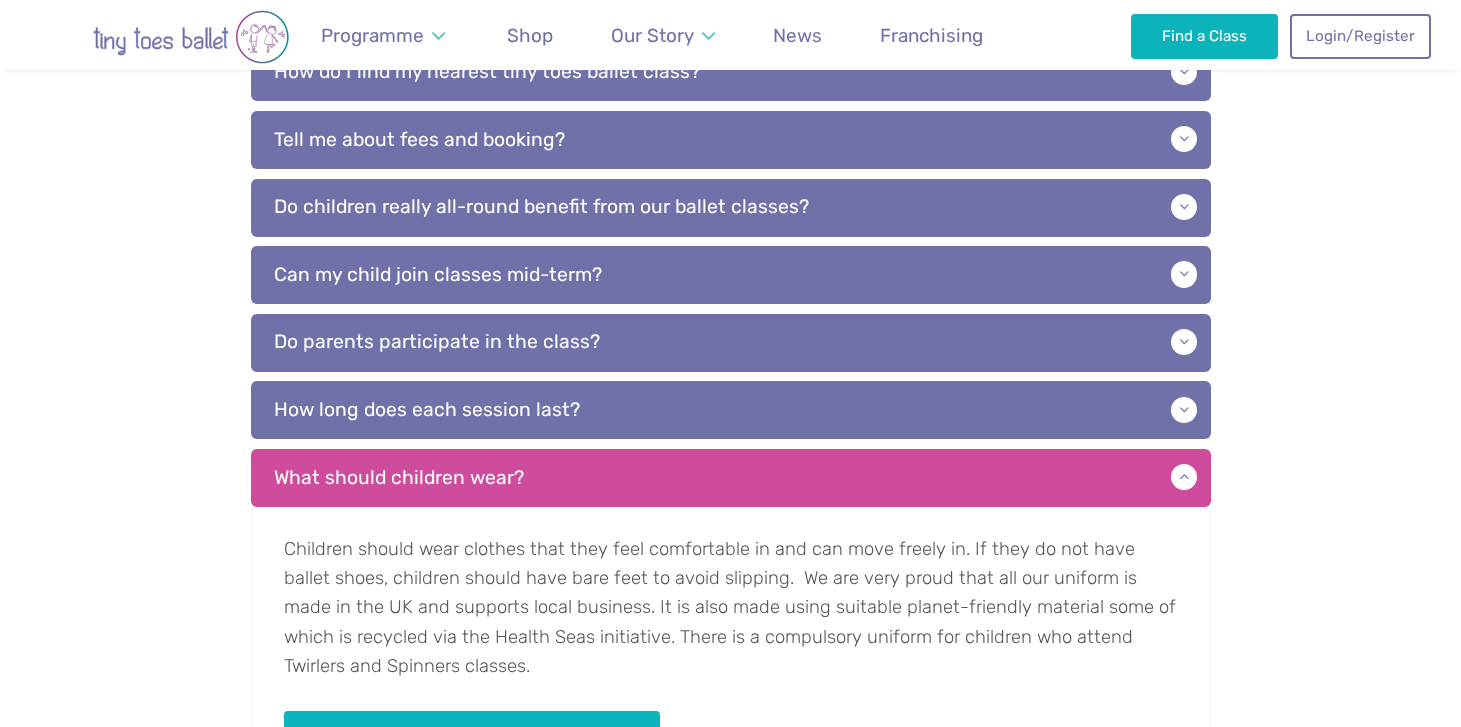 drag, startPoint x: 581, startPoint y: 543, endPoint x: 581, endPoint y: 659, distance: 116 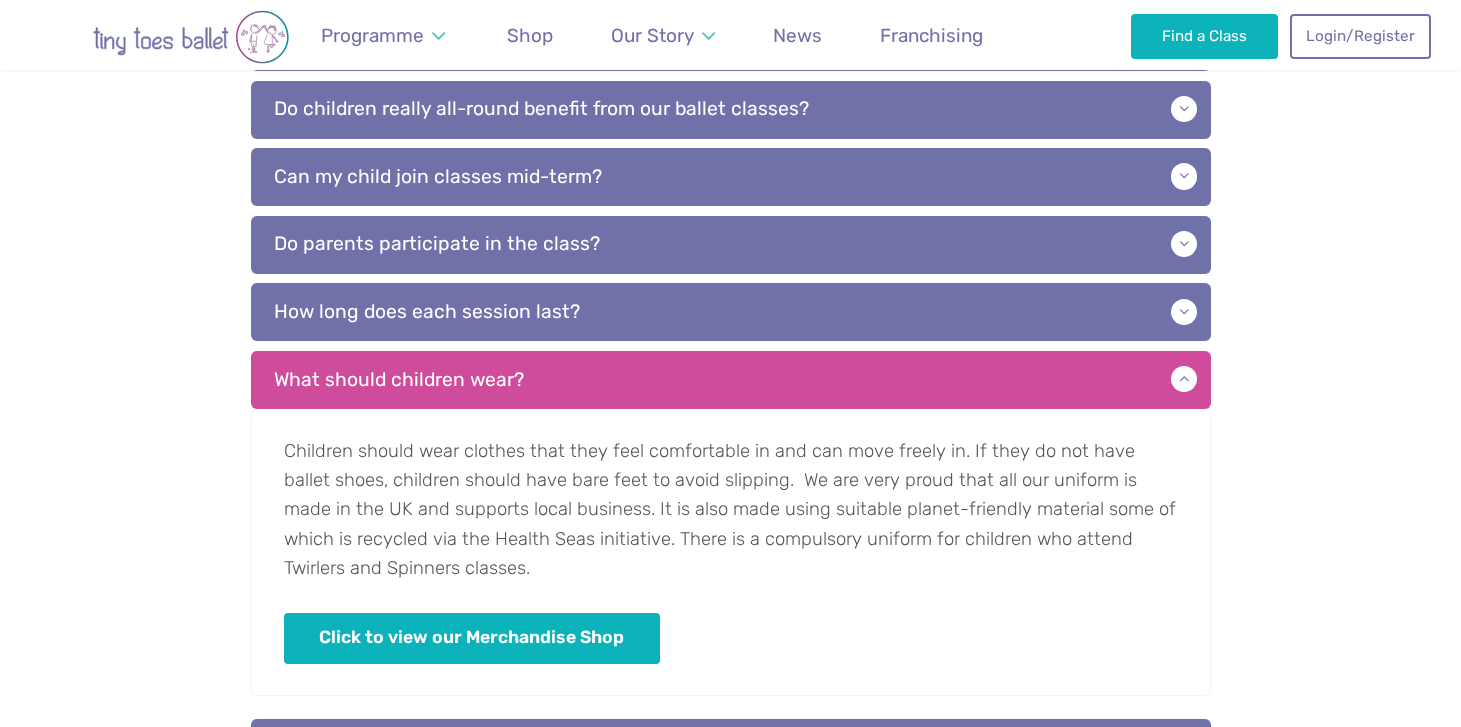 scroll, scrollTop: 1048, scrollLeft: 0, axis: vertical 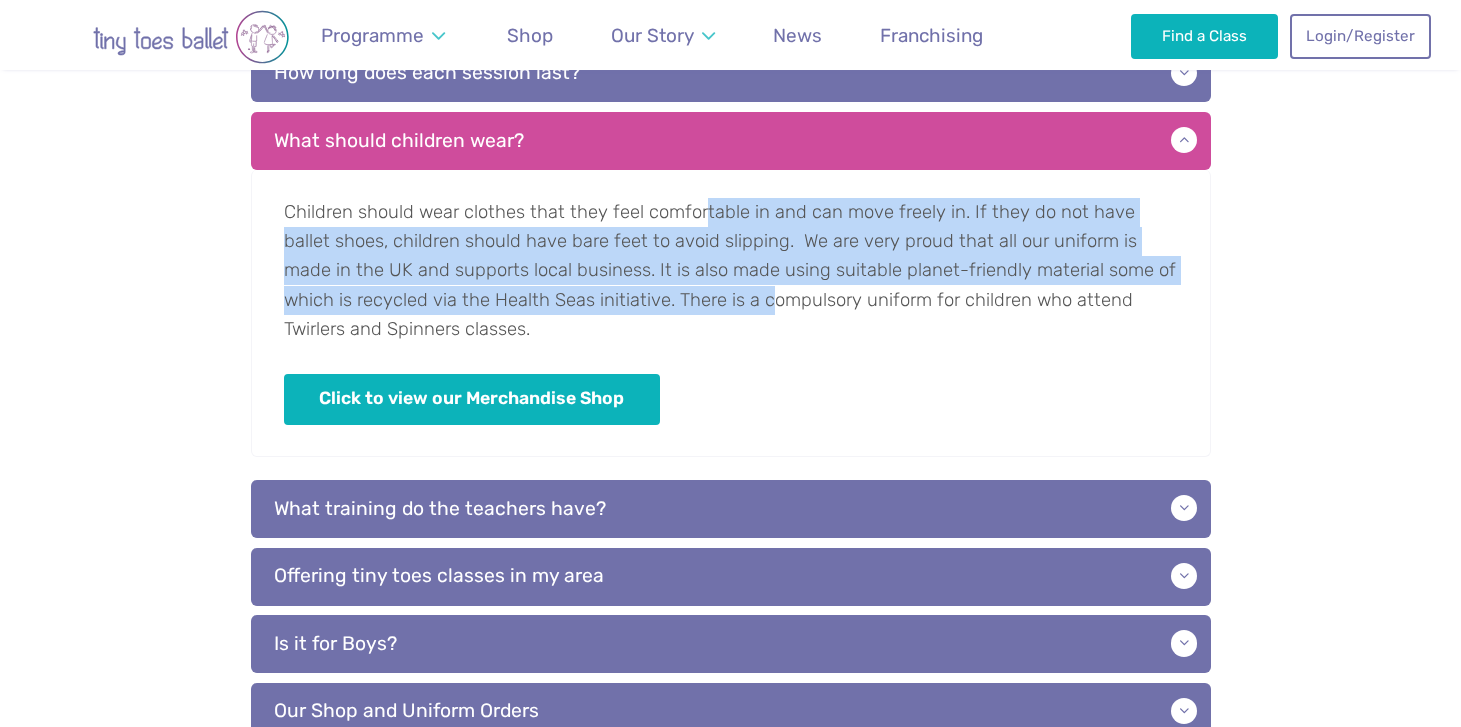 drag, startPoint x: 699, startPoint y: 218, endPoint x: 699, endPoint y: 307, distance: 89 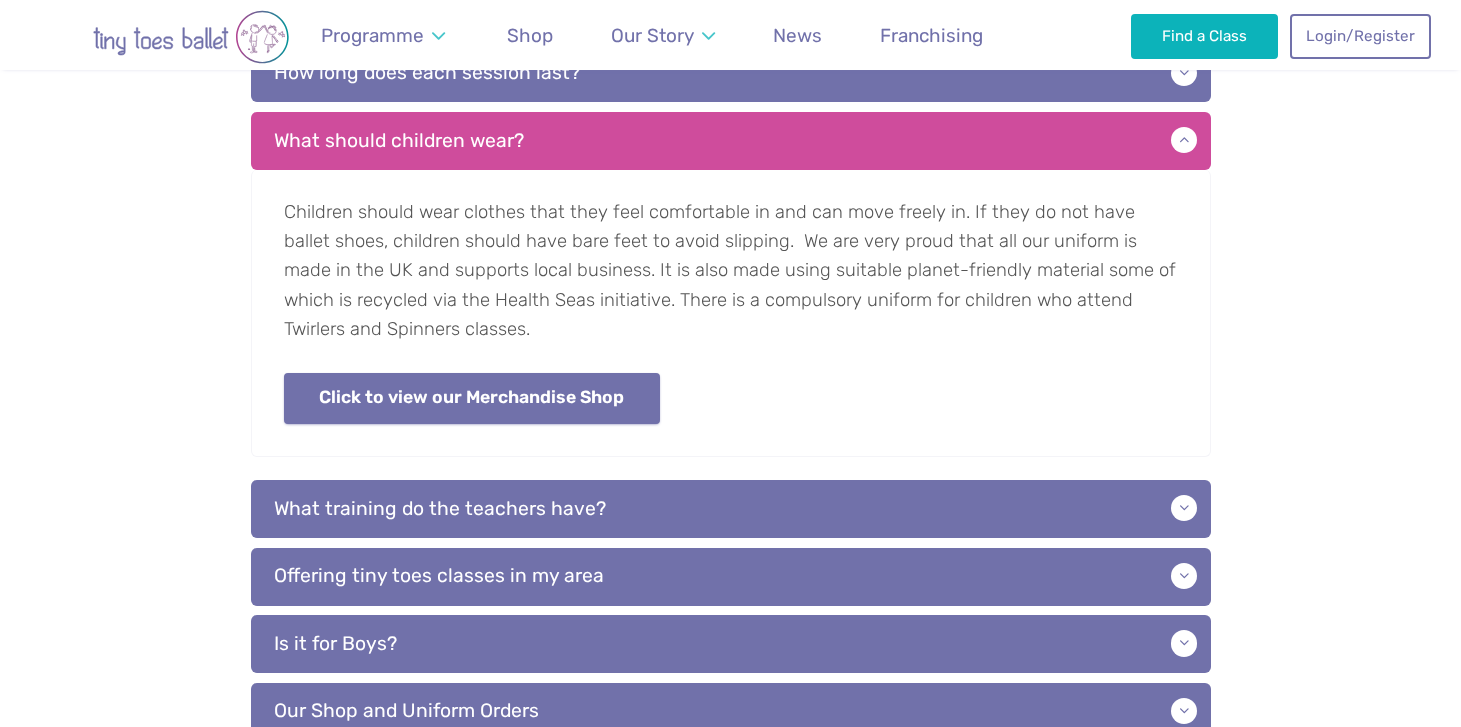 click on "Click to view our Merchandise Shop" at bounding box center [472, 398] 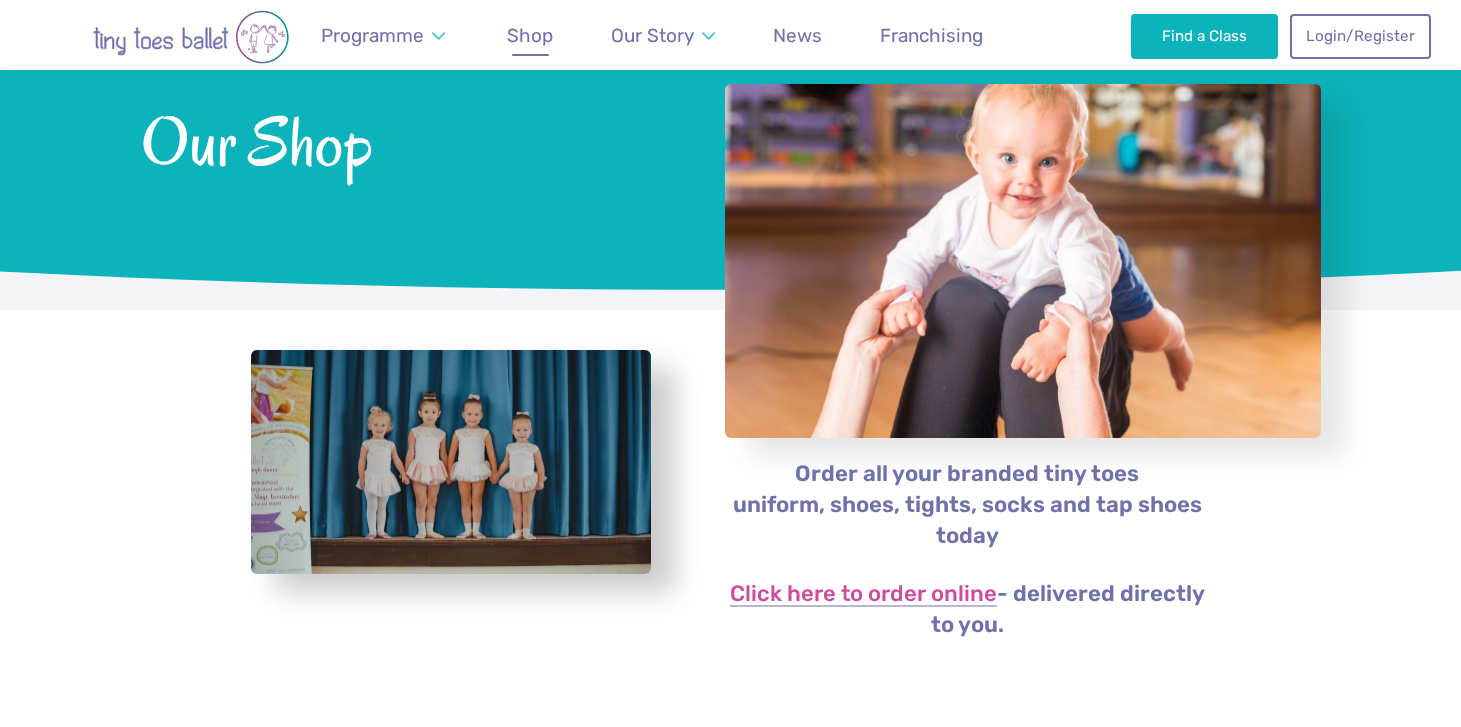 scroll, scrollTop: 556, scrollLeft: 0, axis: vertical 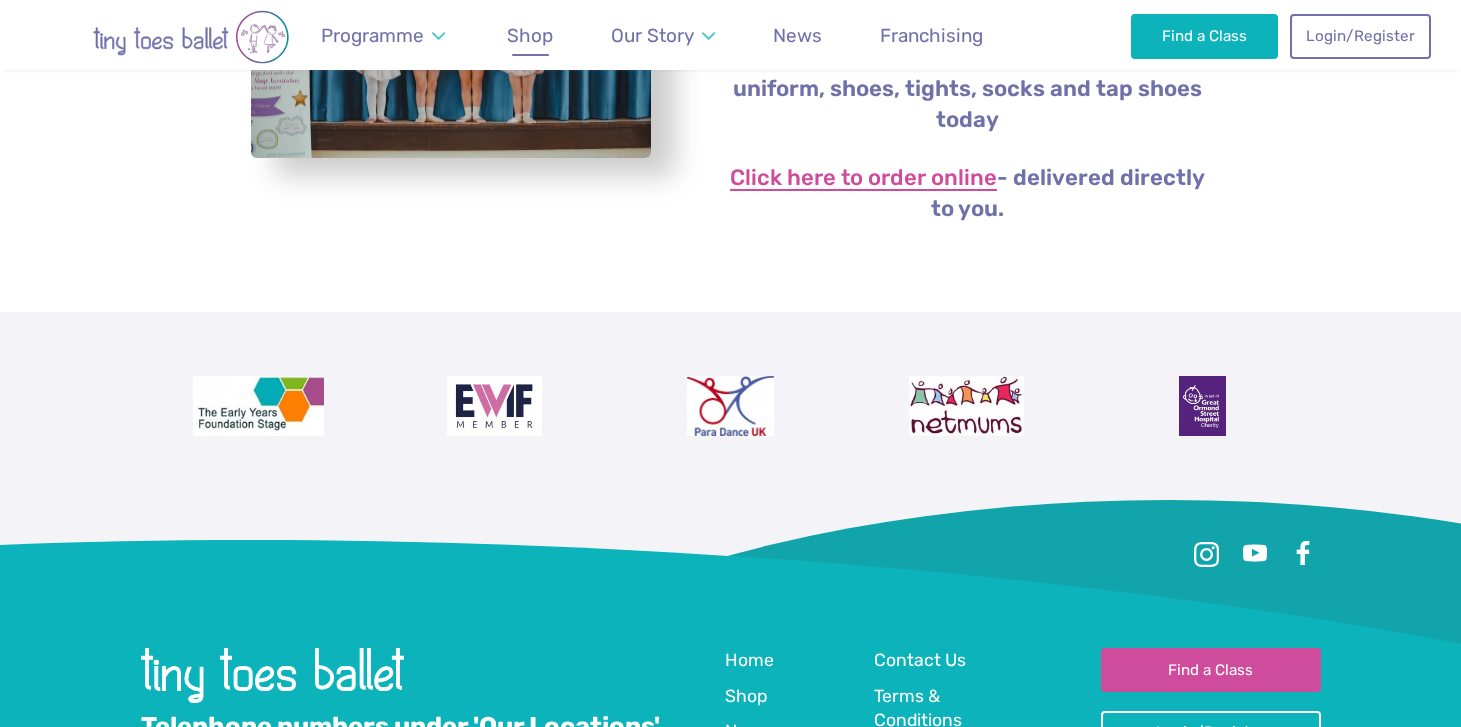 click on "Click here to order online" at bounding box center (863, 179) 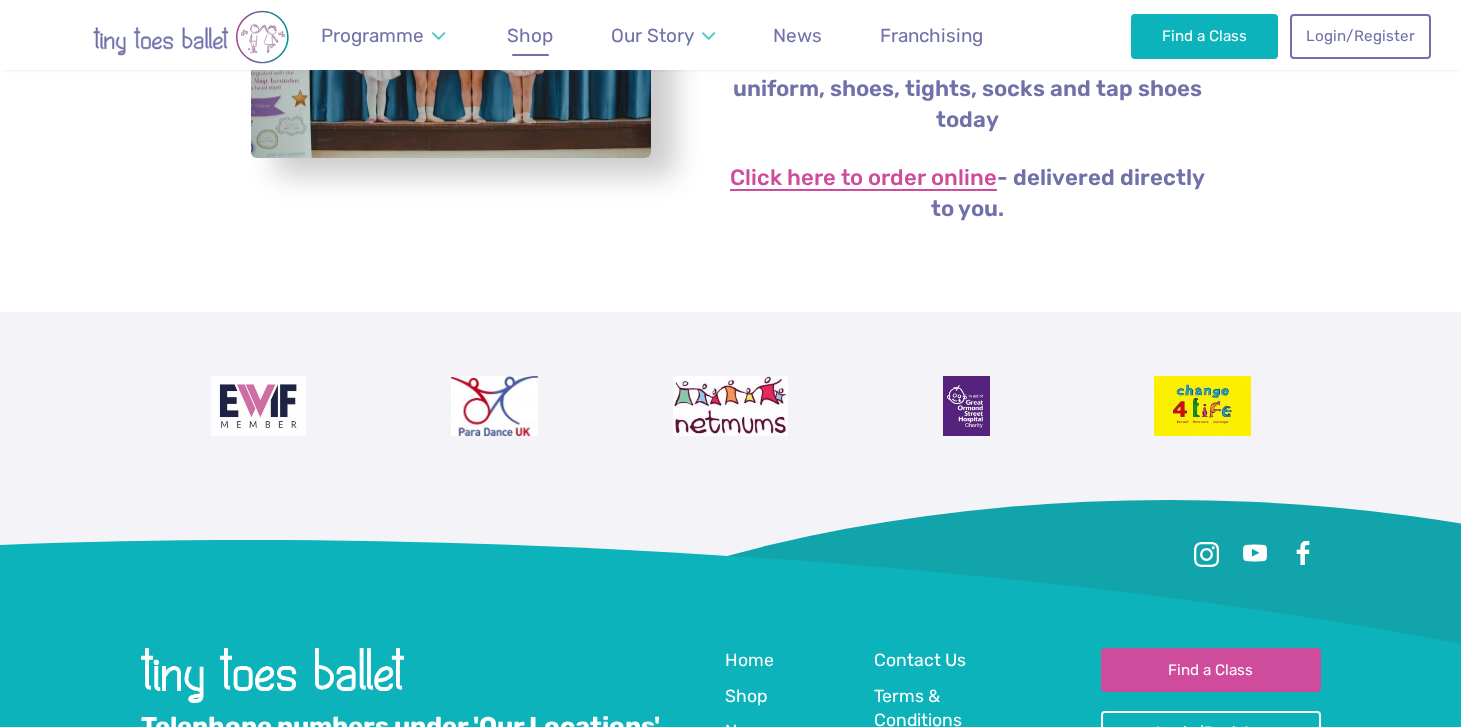 click on "Click here to order online" at bounding box center [863, 179] 